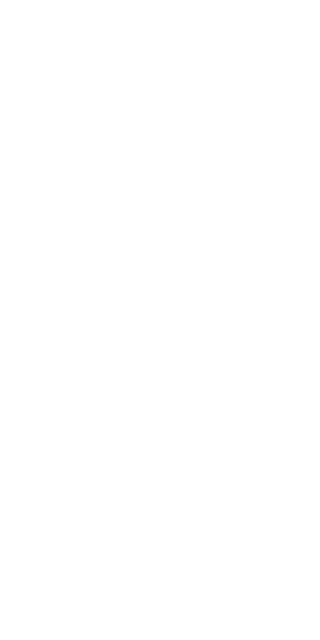 scroll, scrollTop: 0, scrollLeft: 0, axis: both 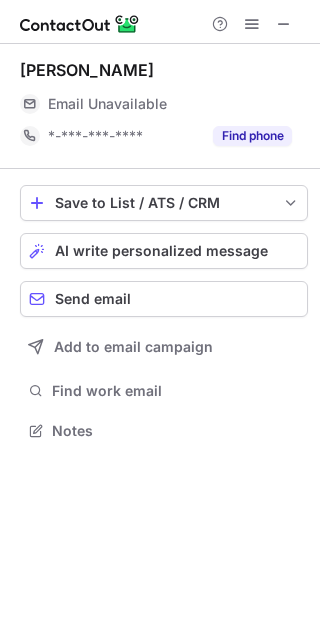 click on "Nikki Gallagher" at bounding box center (87, 70) 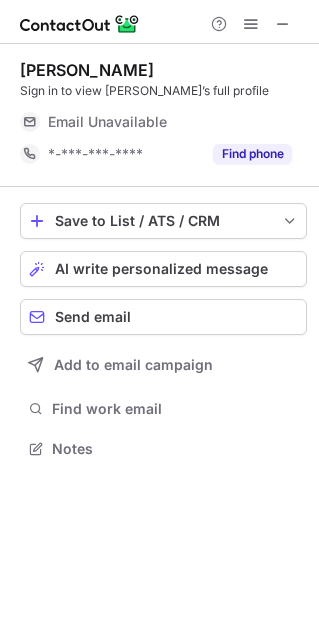 scroll, scrollTop: 0, scrollLeft: 0, axis: both 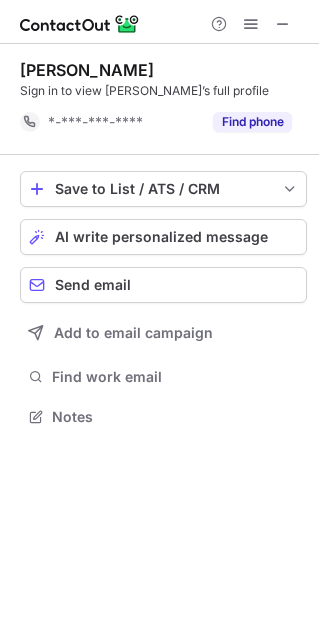 click on "Nikki Gallagher" at bounding box center [87, 70] 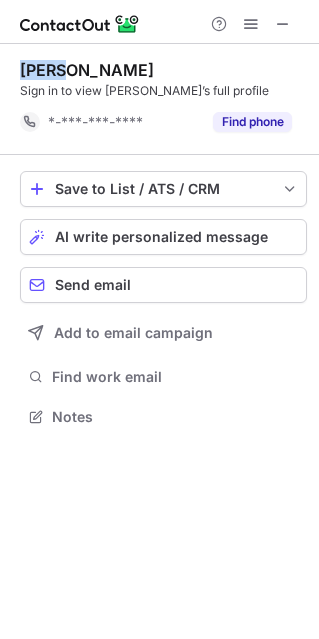 click on "Nikki Gallagher" at bounding box center (87, 70) 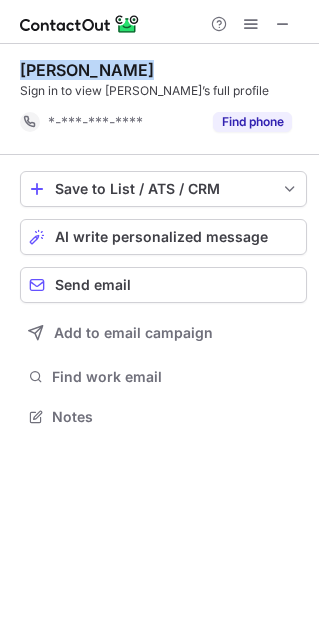 click on "Nikki Gallagher" at bounding box center (87, 70) 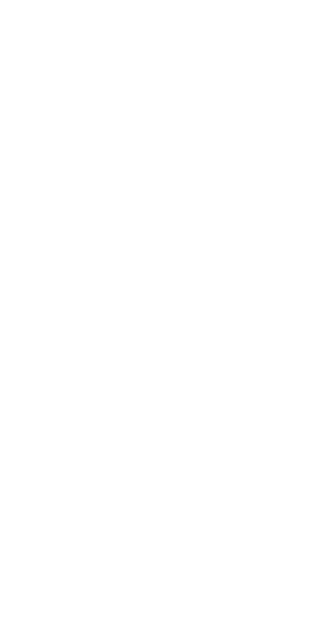 scroll, scrollTop: 0, scrollLeft: 0, axis: both 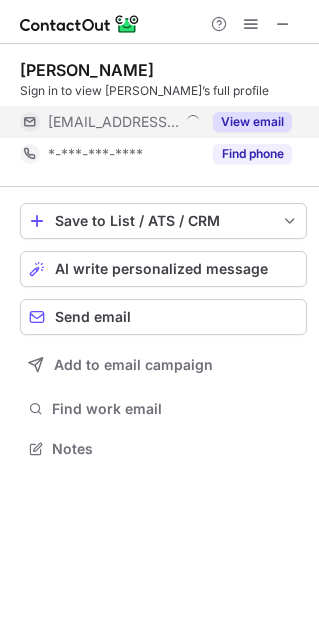 click on "View email" at bounding box center (252, 122) 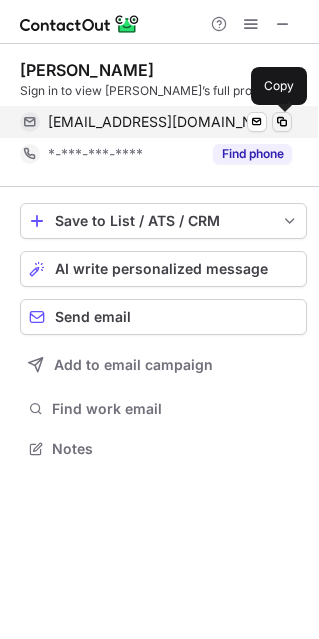 click at bounding box center (282, 122) 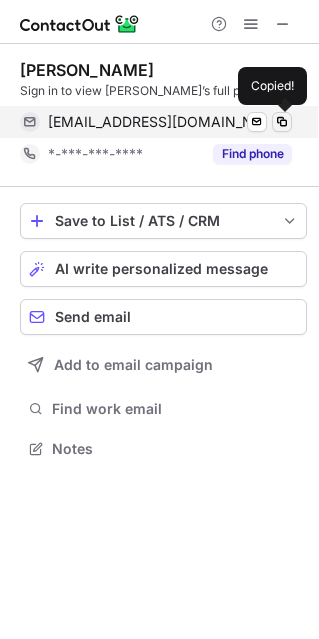 click at bounding box center (282, 122) 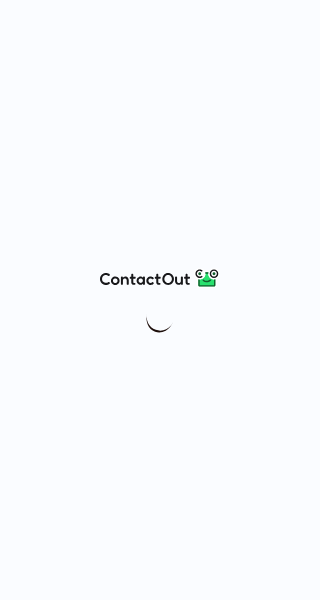 scroll, scrollTop: 0, scrollLeft: 0, axis: both 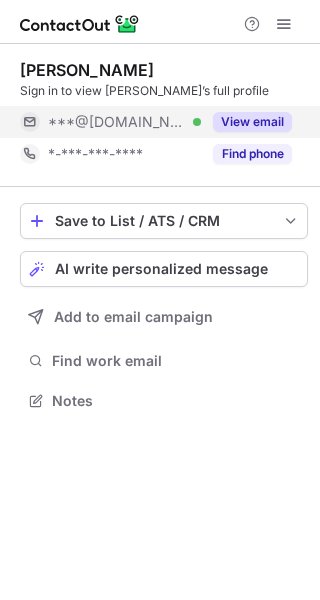 click on "View email" at bounding box center [246, 122] 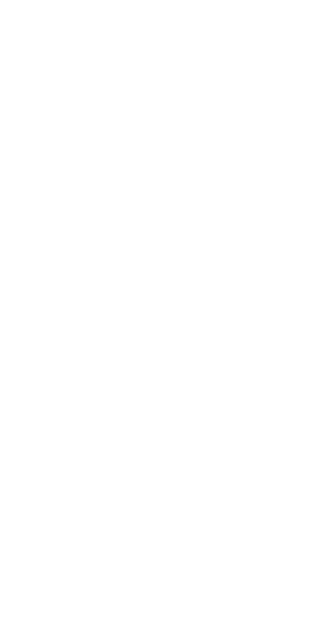 scroll, scrollTop: 0, scrollLeft: 0, axis: both 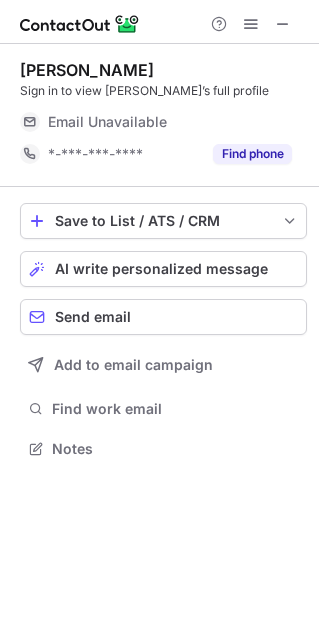 click on "Catherine Cameron" at bounding box center (87, 70) 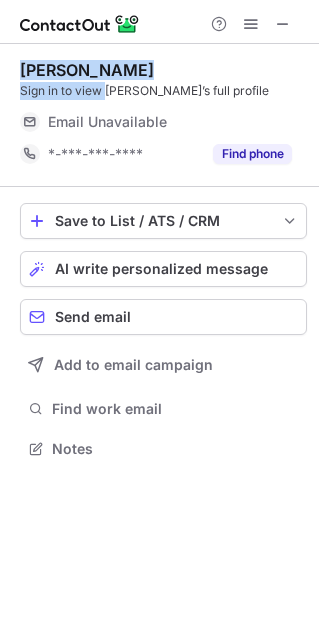 drag, startPoint x: 68, startPoint y: 70, endPoint x: 100, endPoint y: 81, distance: 33.83785 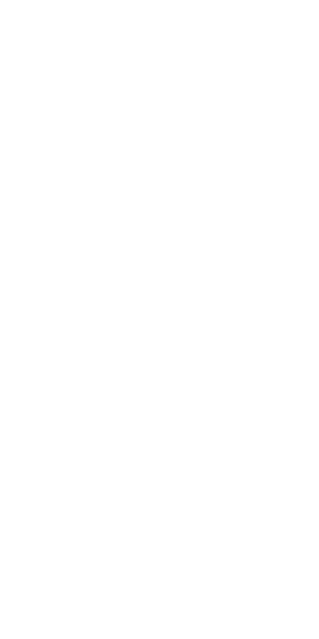 scroll, scrollTop: 0, scrollLeft: 0, axis: both 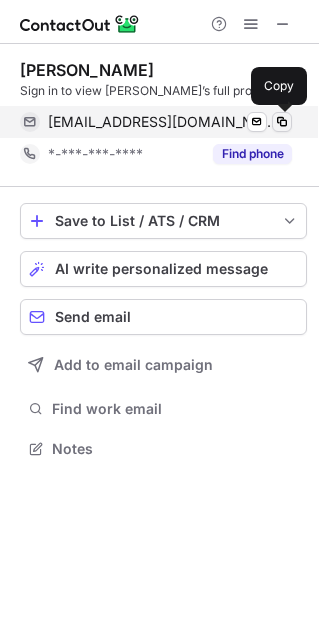 click at bounding box center [282, 122] 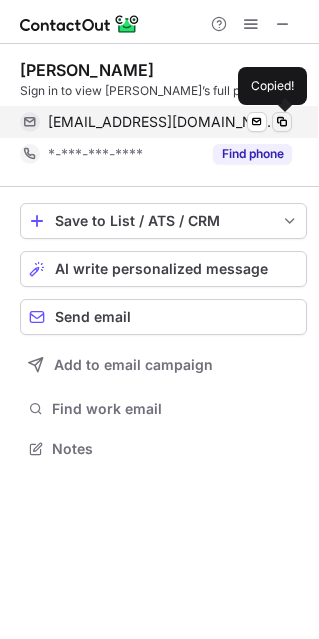 click at bounding box center (282, 122) 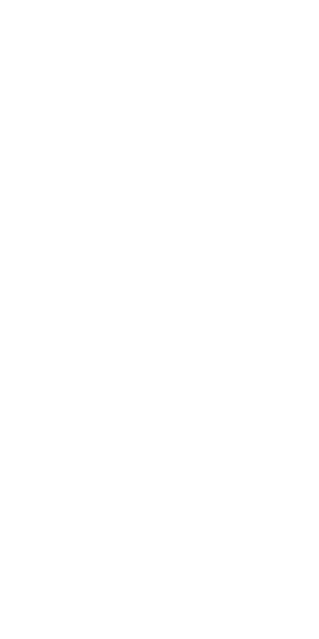 scroll, scrollTop: 0, scrollLeft: 0, axis: both 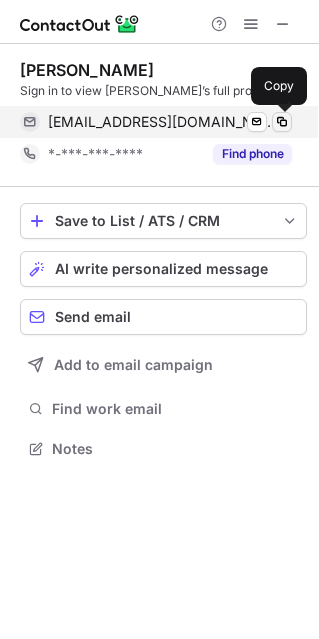 click at bounding box center [282, 122] 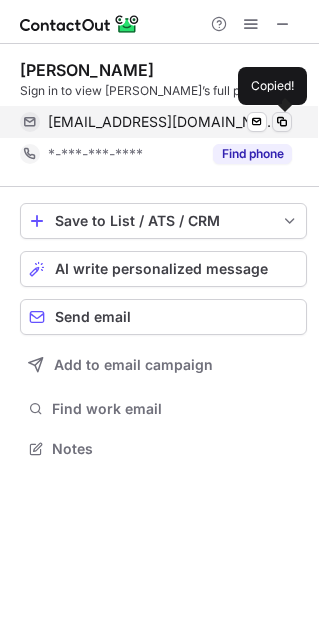 click at bounding box center (282, 122) 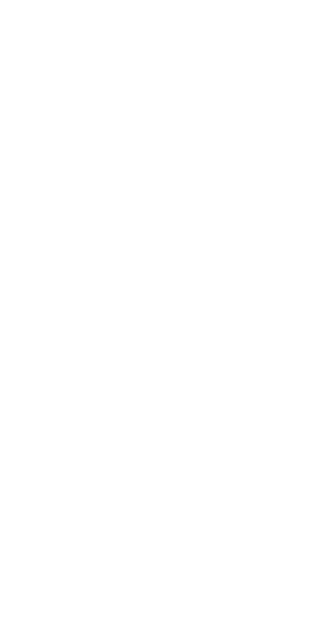 scroll, scrollTop: 0, scrollLeft: 0, axis: both 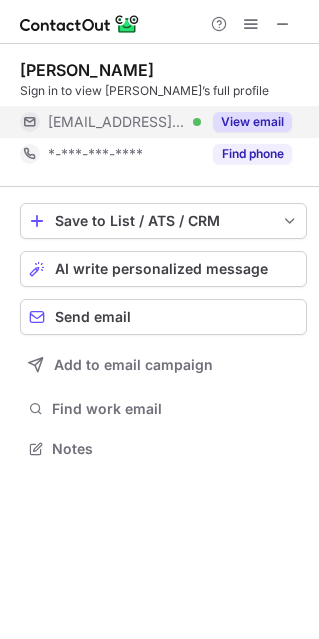 click on "***@googlemail.com Verified" at bounding box center (124, 122) 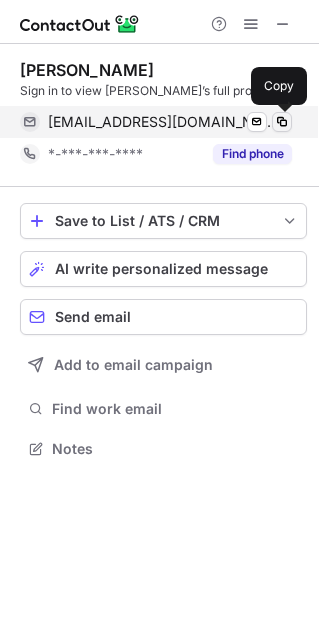 click at bounding box center (282, 122) 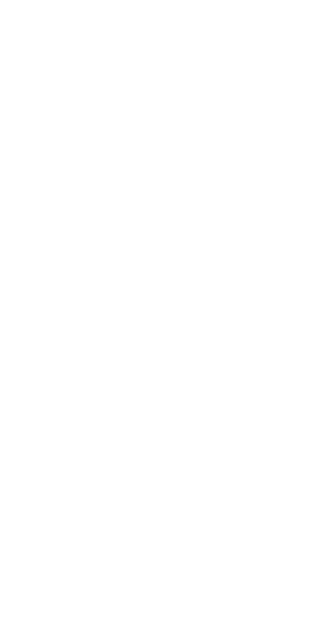 scroll, scrollTop: 0, scrollLeft: 0, axis: both 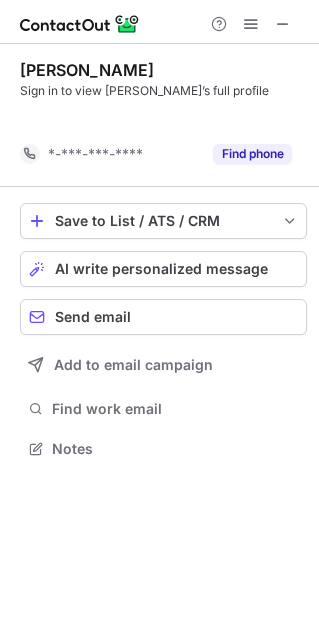 click on "[PERSON_NAME]" at bounding box center [87, 70] 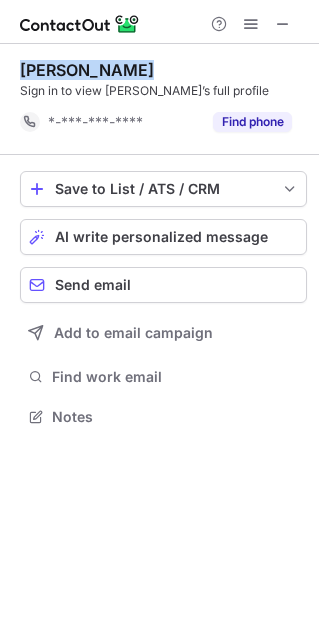drag, startPoint x: 64, startPoint y: 77, endPoint x: 116, endPoint y: 65, distance: 53.366657 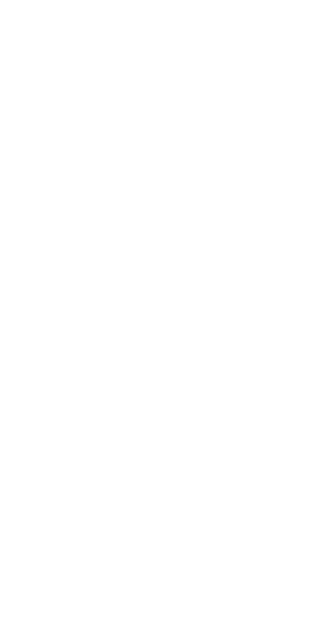 scroll, scrollTop: 0, scrollLeft: 0, axis: both 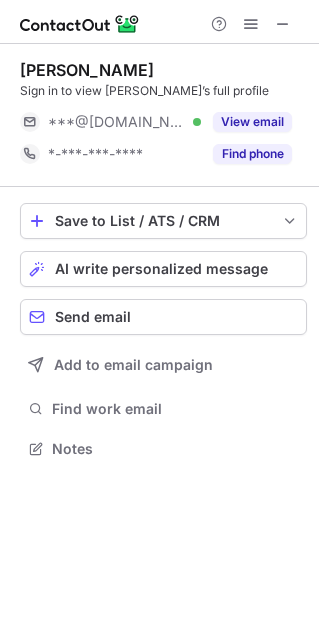 click on "Tiffiny Martin Sign in to view Tiffiny’s full profile ***@gmail.com Verified View email *-***-***-**** Find phone" at bounding box center [163, 115] 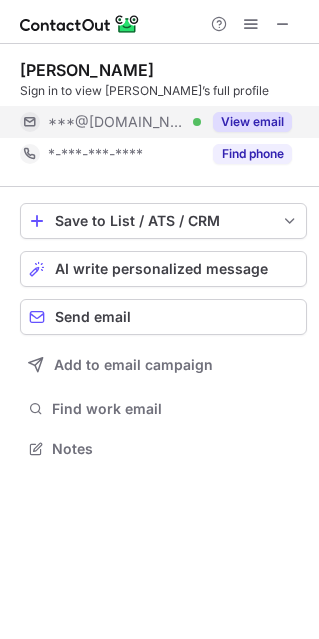 click on "View email" at bounding box center [252, 122] 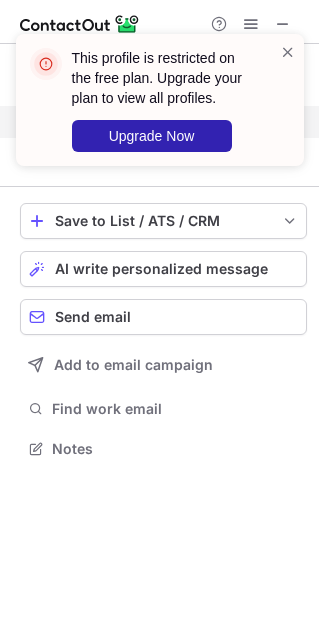 click on "This profile is restricted on the free plan. Upgrade your plan to view all profiles. Upgrade Now" at bounding box center (152, 100) 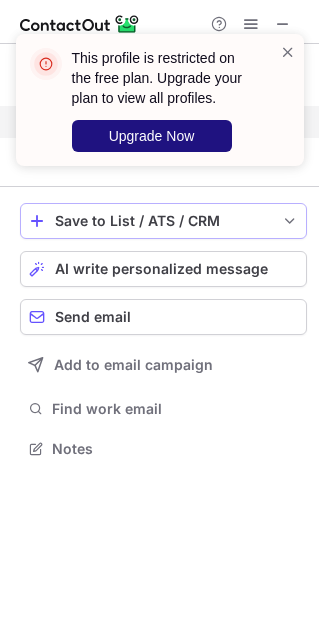 drag, startPoint x: 212, startPoint y: 135, endPoint x: 180, endPoint y: 213, distance: 84.30895 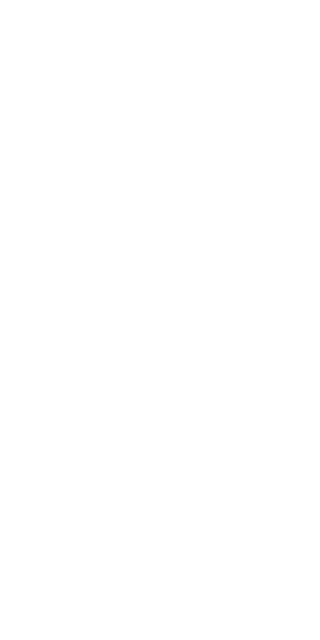scroll, scrollTop: 0, scrollLeft: 0, axis: both 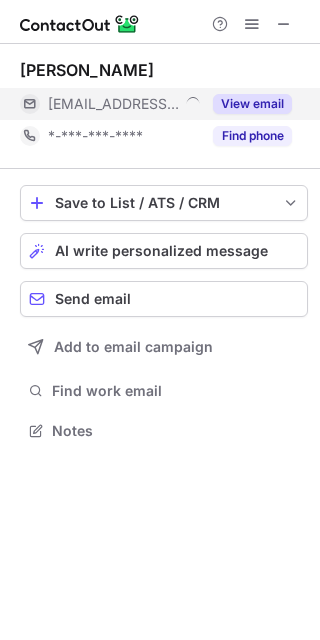 click on "View email" at bounding box center [252, 104] 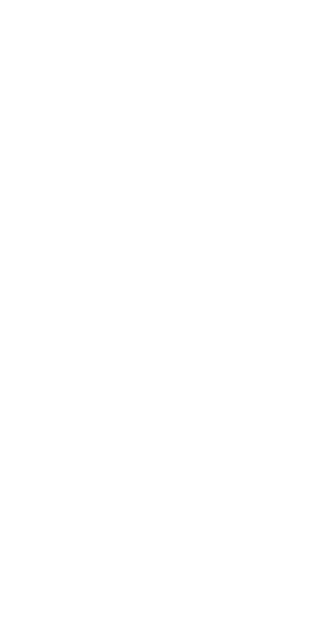 scroll, scrollTop: 0, scrollLeft: 0, axis: both 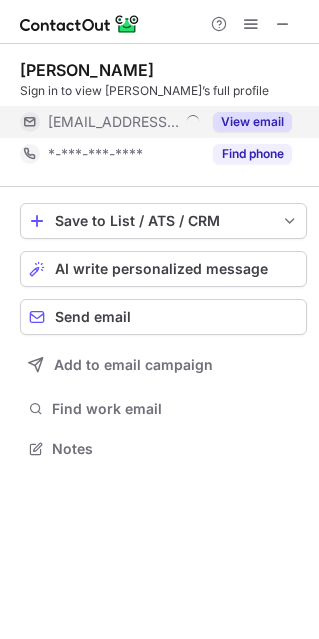 click on "View email" at bounding box center (252, 122) 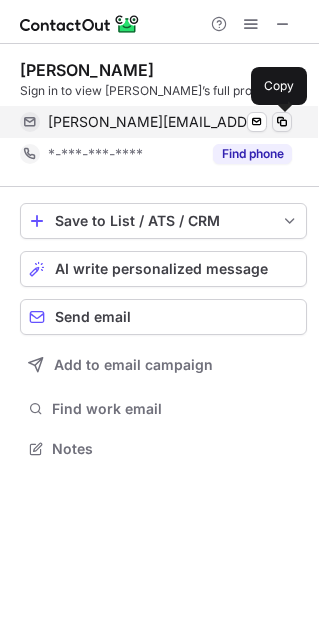 click at bounding box center (282, 122) 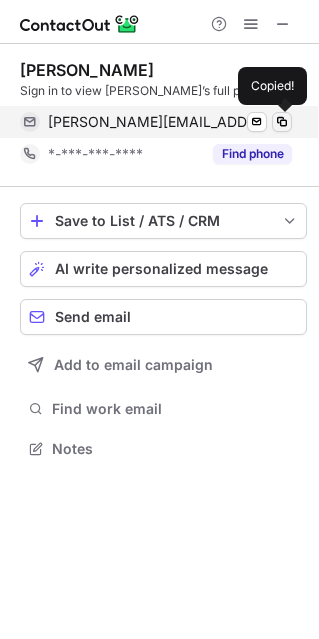 click at bounding box center (282, 122) 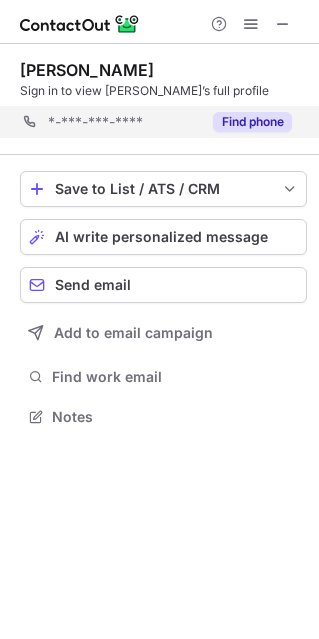 scroll, scrollTop: 402, scrollLeft: 319, axis: both 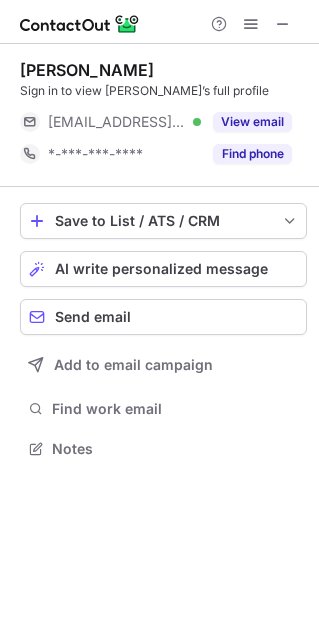 click on "Doug Lewis" at bounding box center [87, 70] 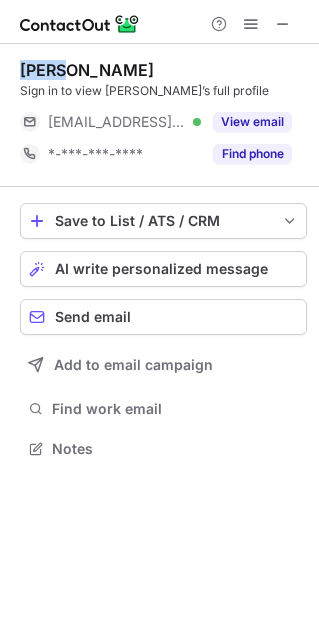 click on "Doug Lewis" at bounding box center (87, 70) 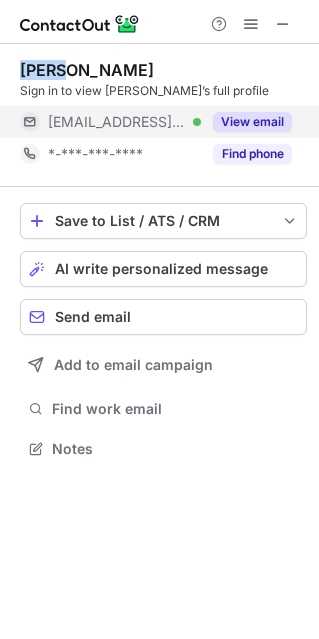 click on "View email" at bounding box center [252, 122] 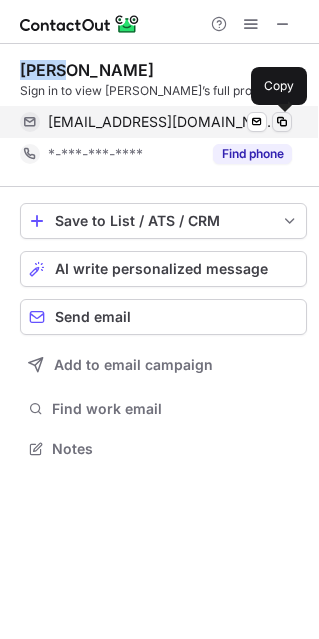 click at bounding box center (282, 122) 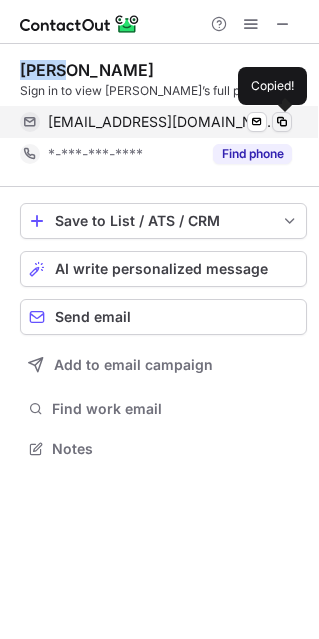 click at bounding box center [282, 122] 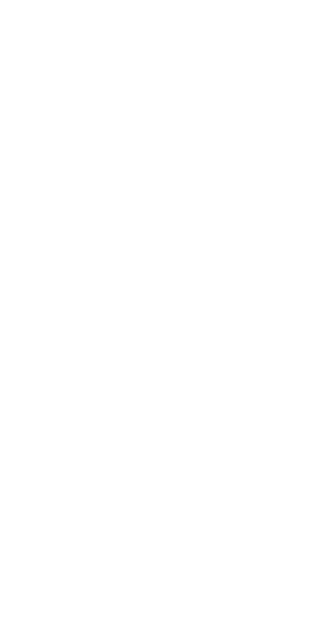scroll, scrollTop: 0, scrollLeft: 0, axis: both 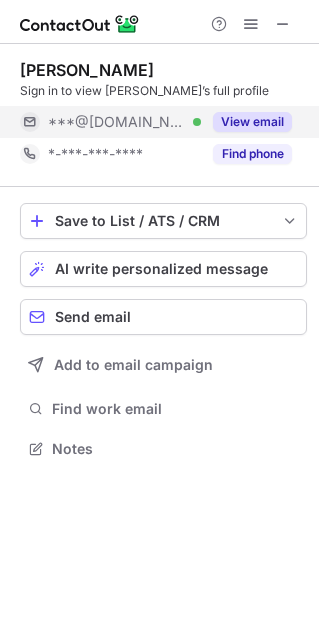 click on "View email" at bounding box center [252, 122] 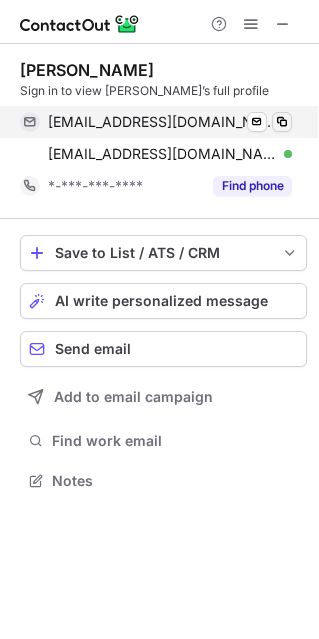 scroll, scrollTop: 10, scrollLeft: 10, axis: both 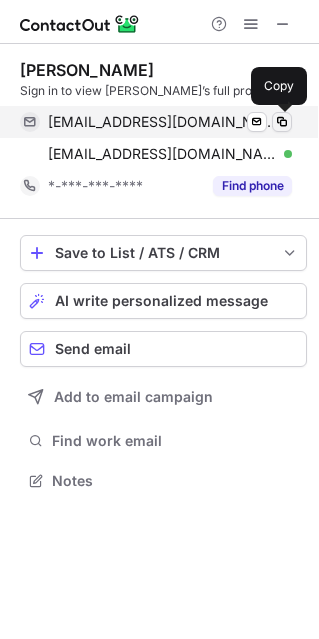 click at bounding box center [282, 122] 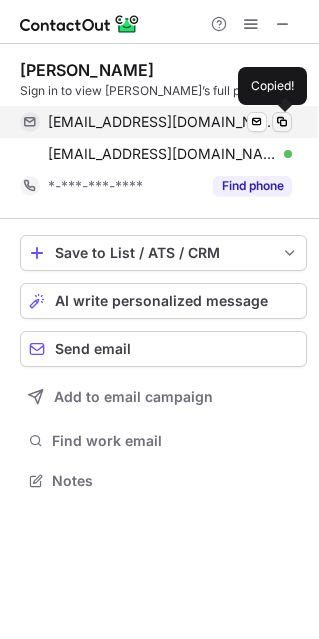 click at bounding box center [282, 122] 